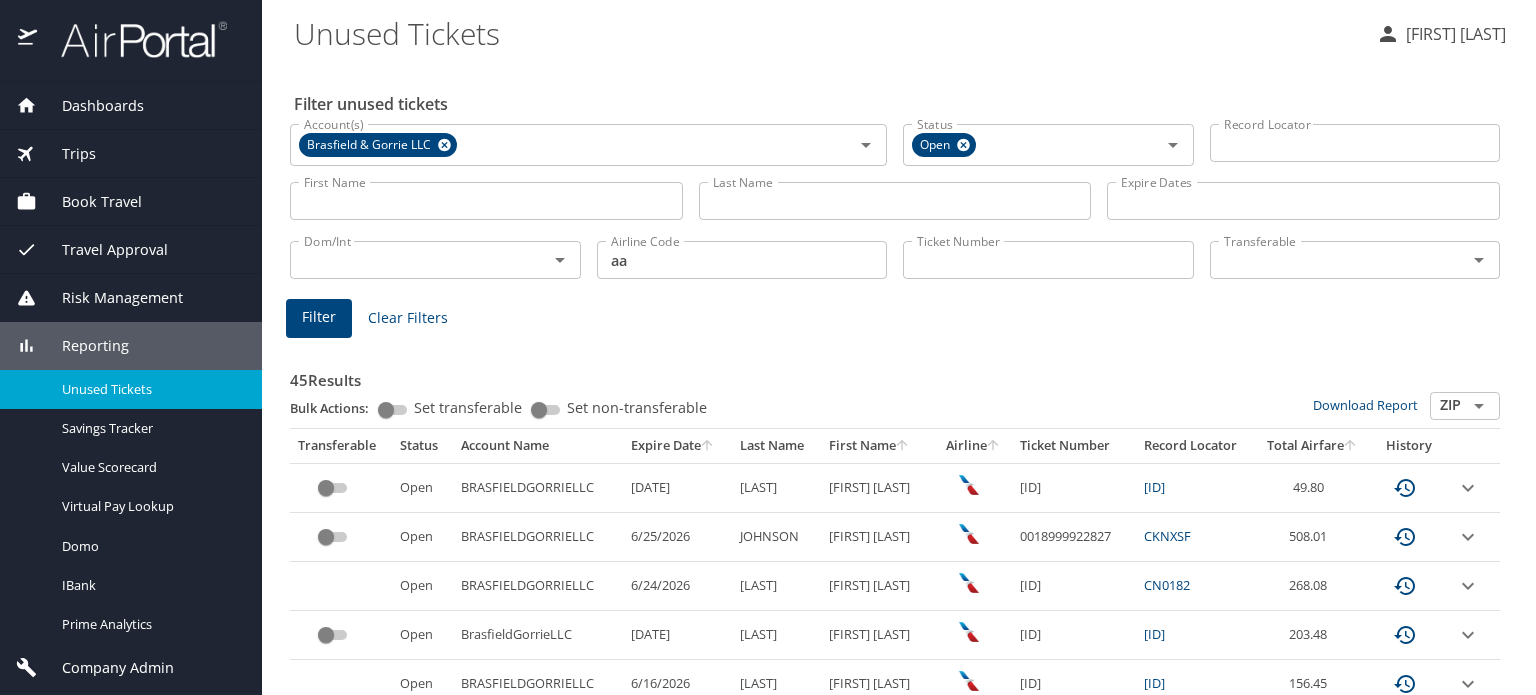 scroll, scrollTop: 0, scrollLeft: 0, axis: both 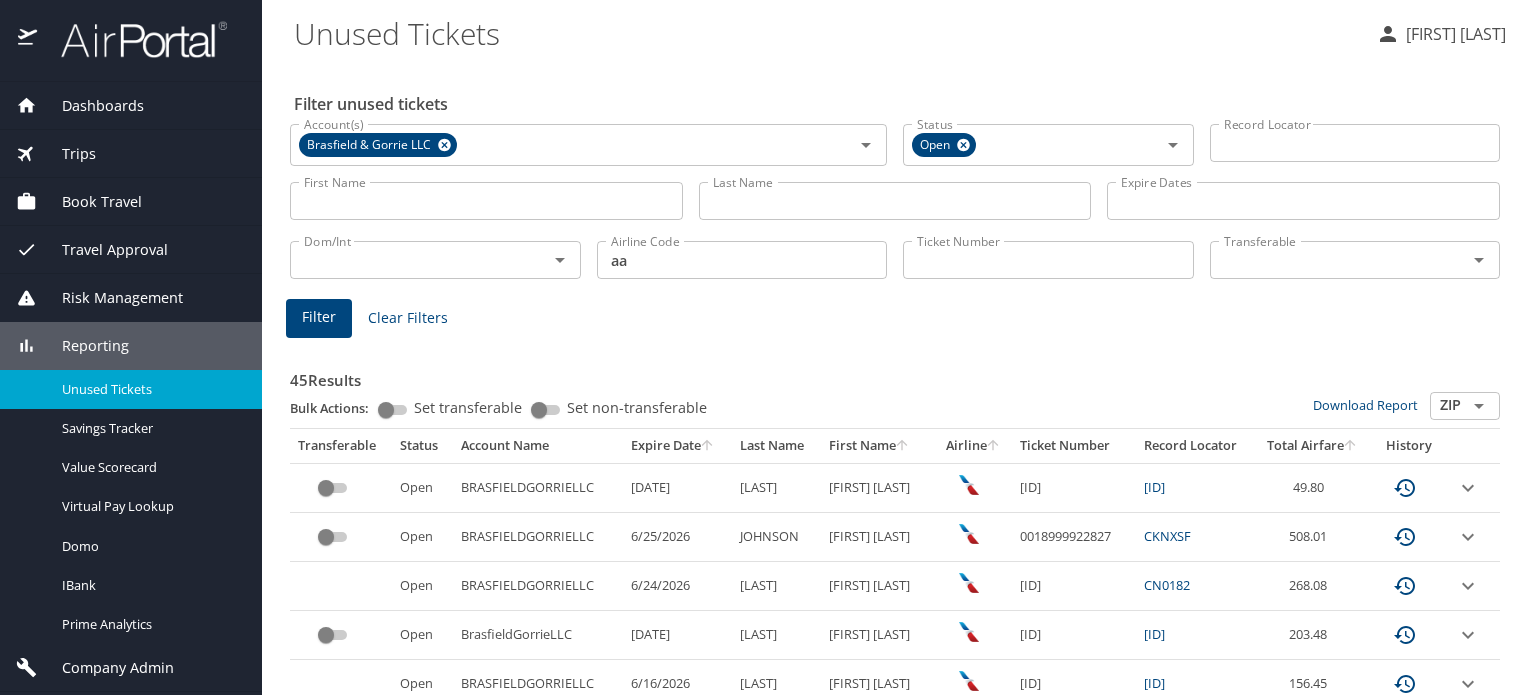 click at bounding box center [133, 39] 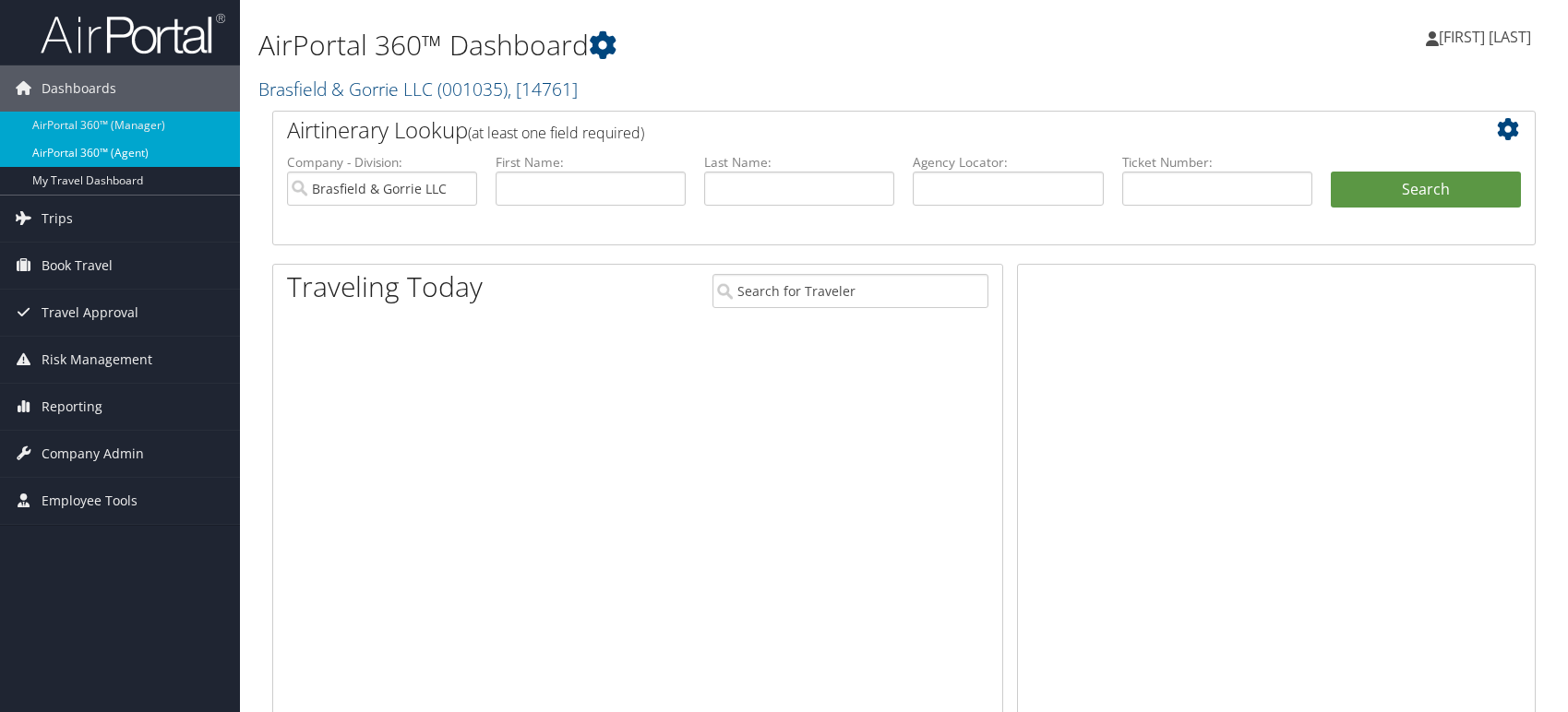 scroll, scrollTop: 0, scrollLeft: 0, axis: both 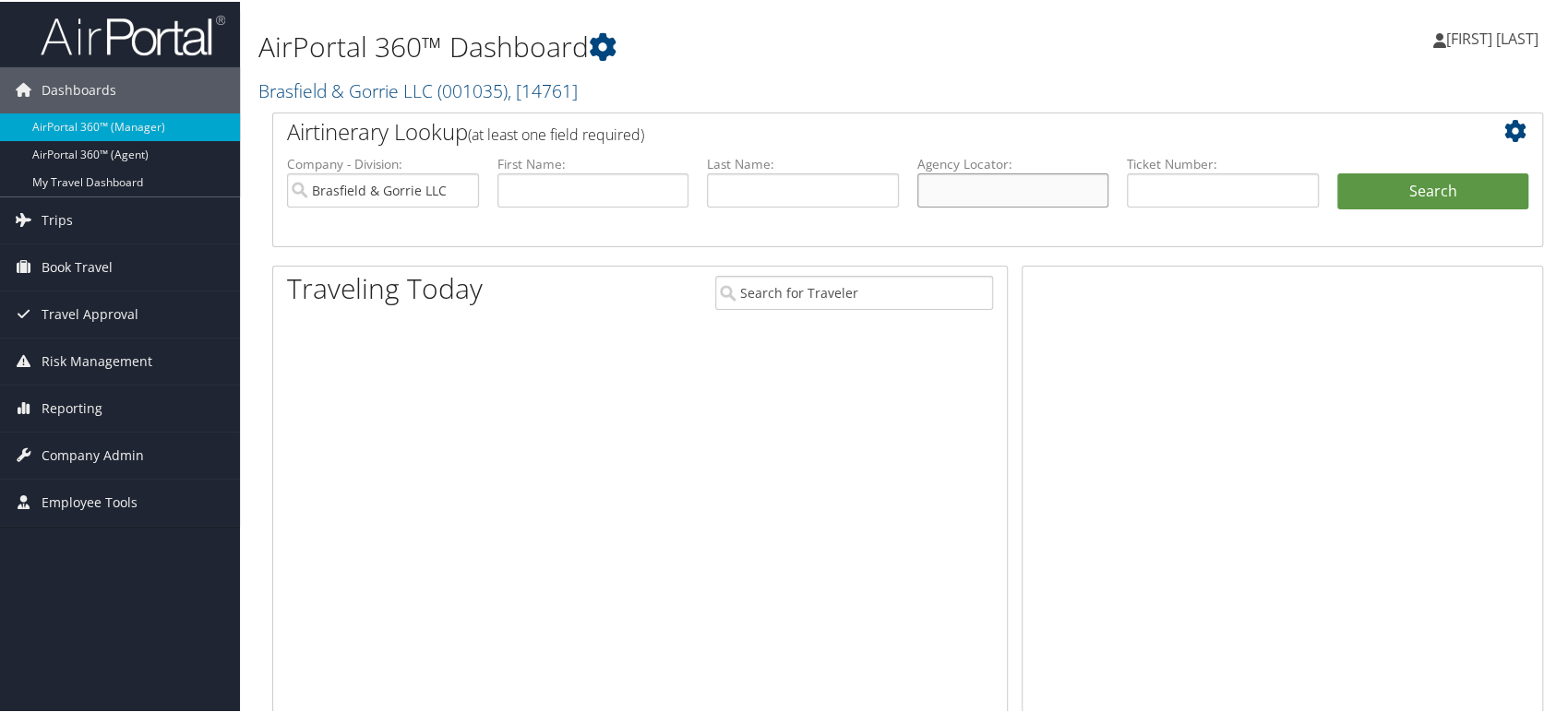 click at bounding box center (1013, 188) 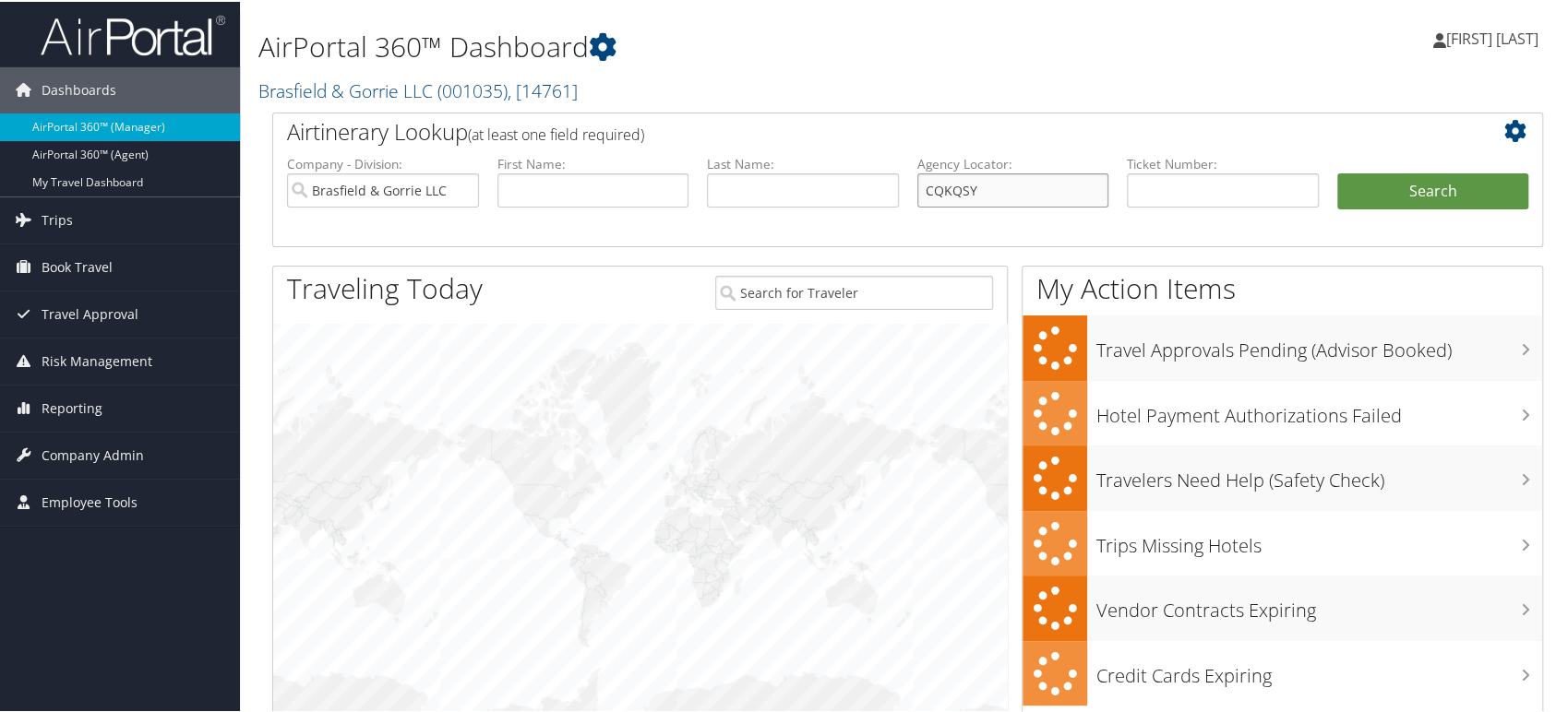 type on "CQKQSY" 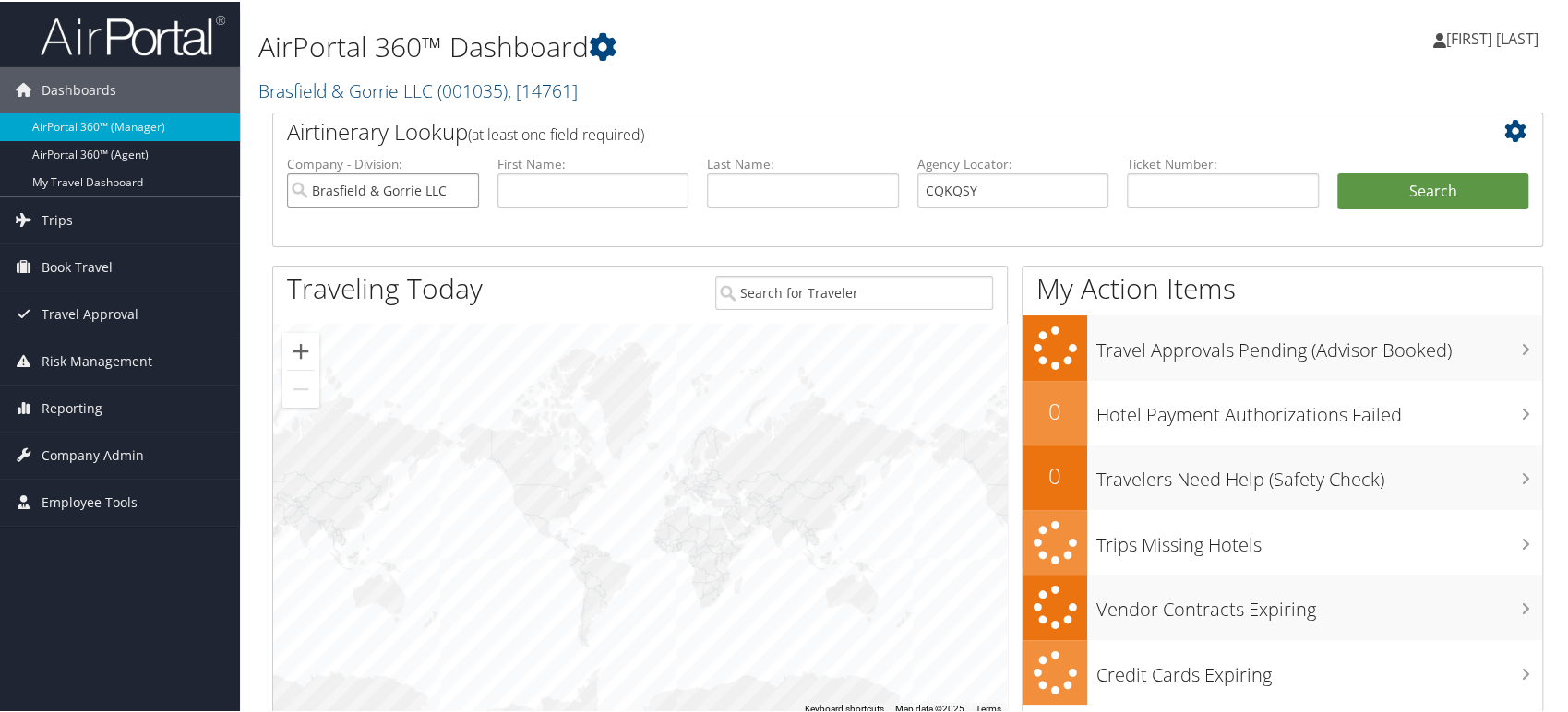 click on "Brasfield & Gorrie LLC" at bounding box center [383, 188] 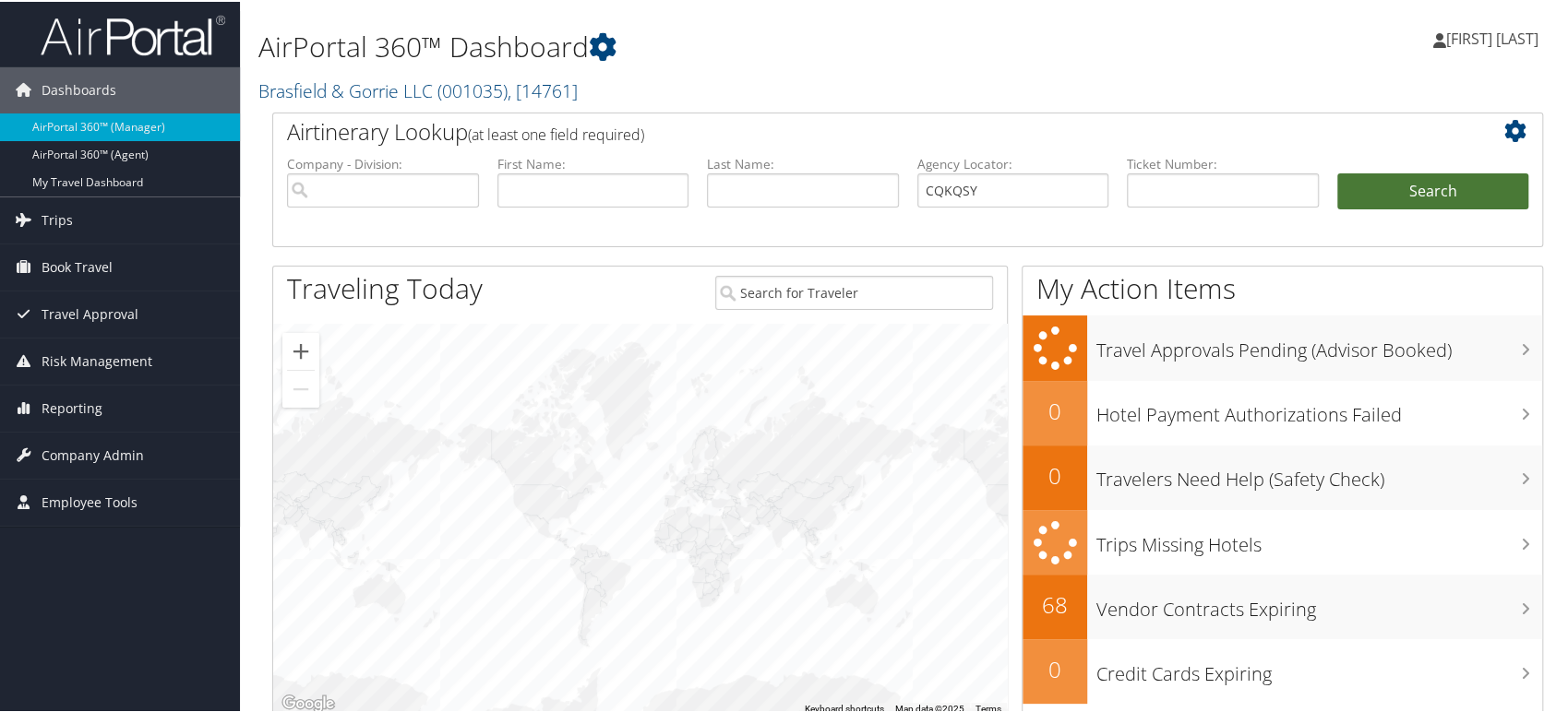 click on "Search" at bounding box center [1433, 190] 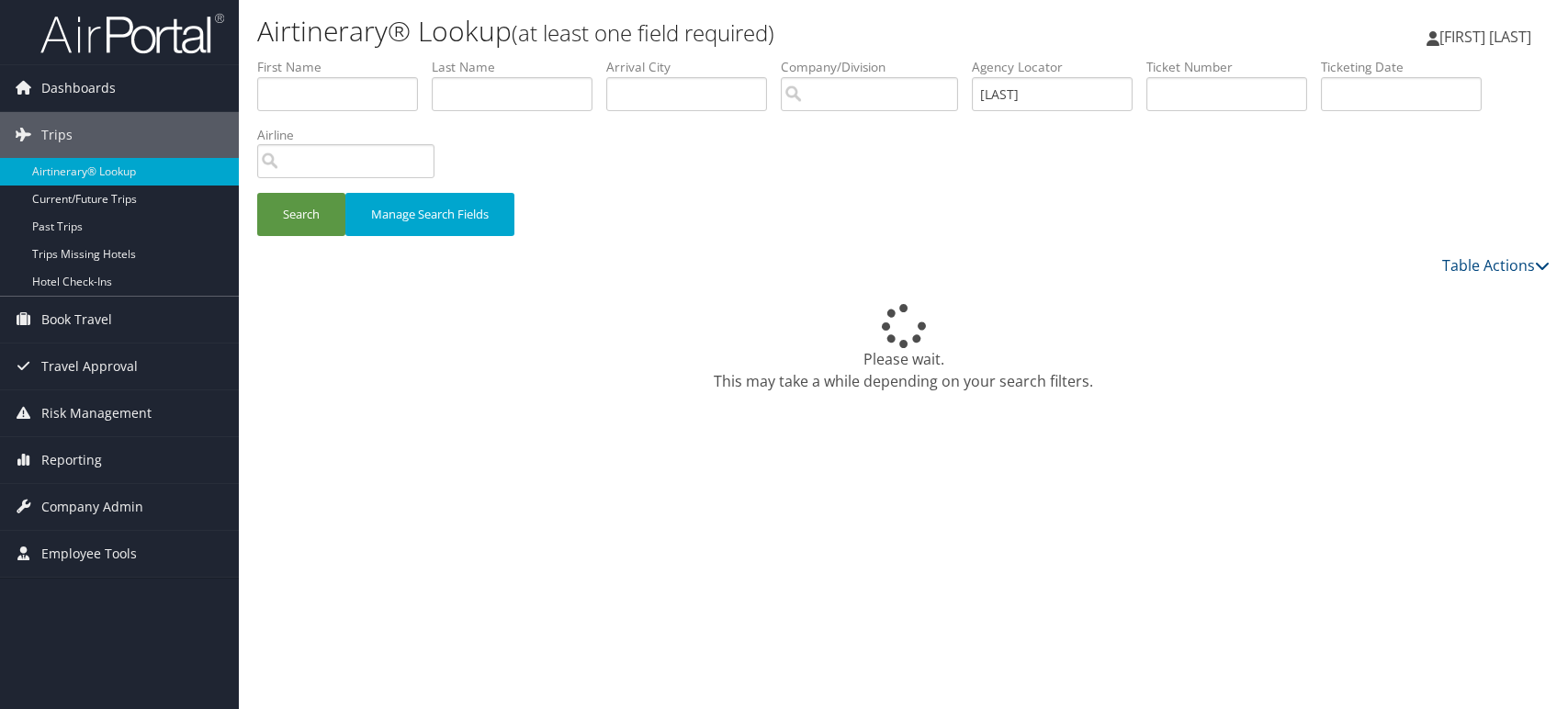 scroll, scrollTop: 0, scrollLeft: 0, axis: both 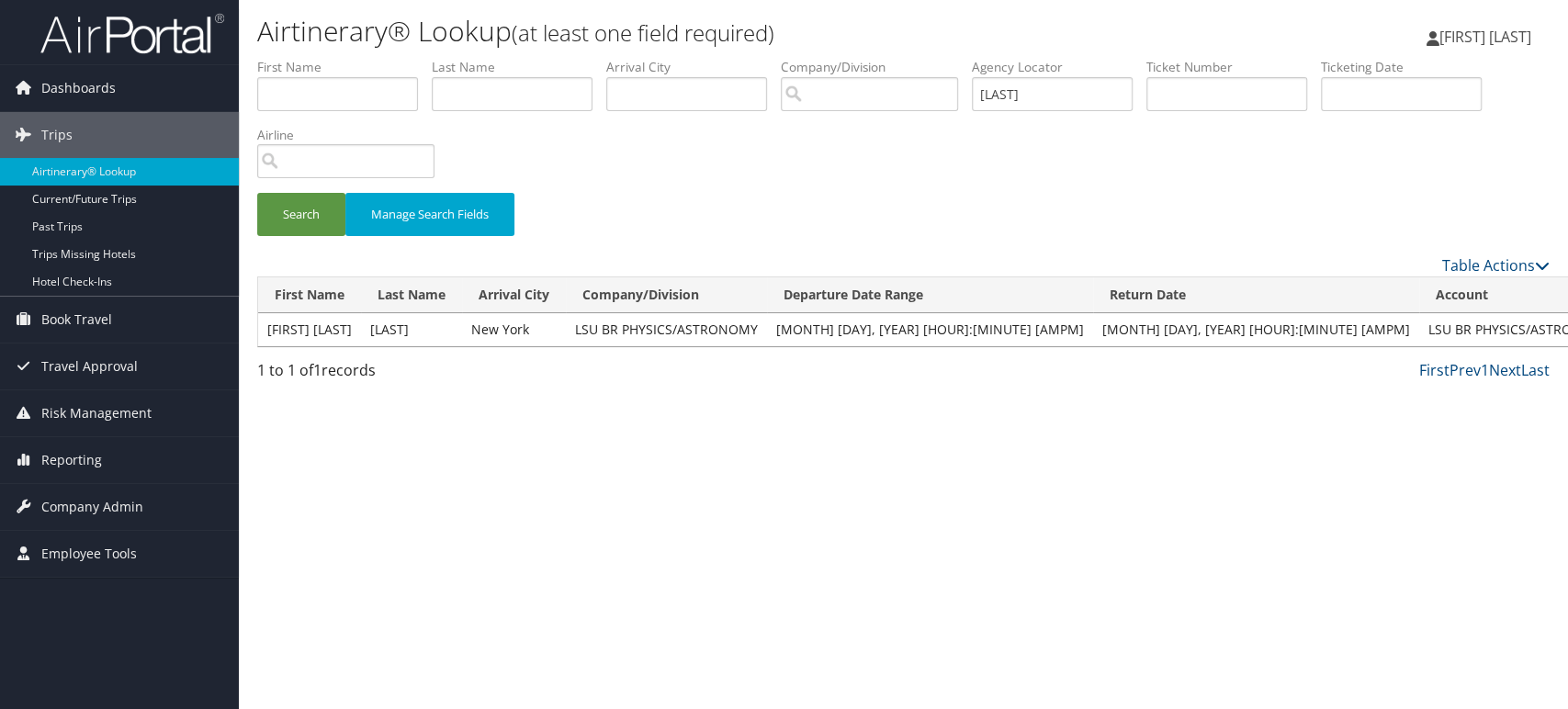 click on "View" at bounding box center [1775, 329] 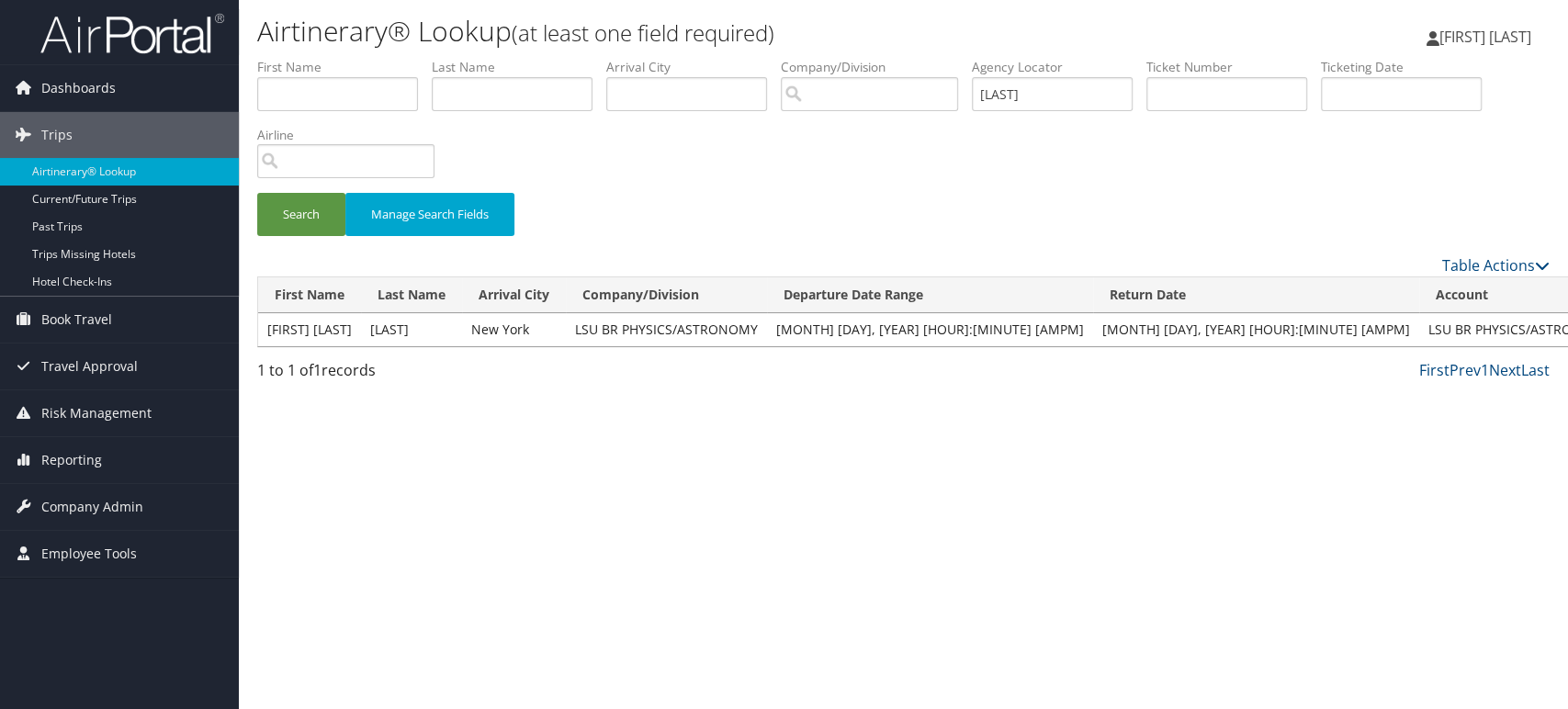 click at bounding box center (132, 33) 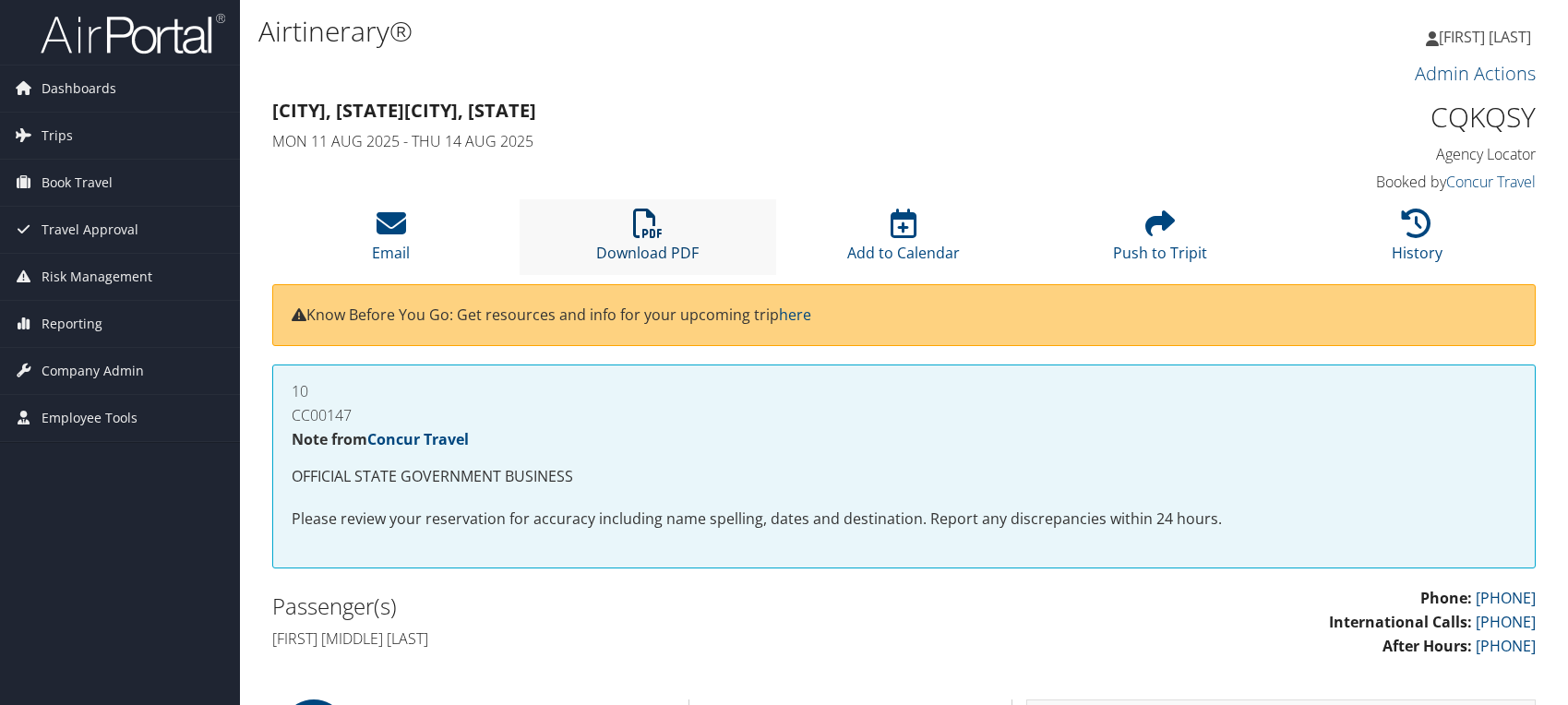 scroll, scrollTop: 0, scrollLeft: 0, axis: both 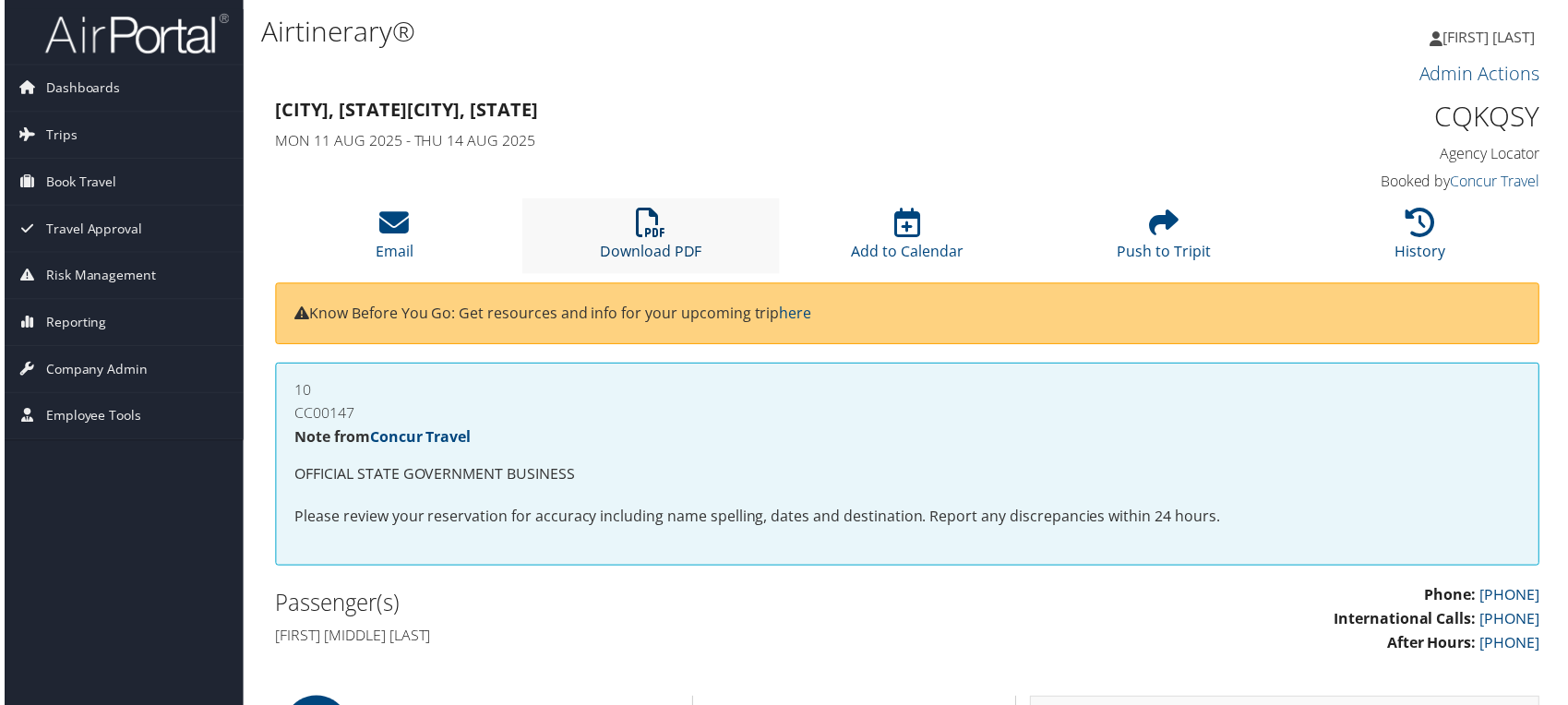 click at bounding box center (650, 223) 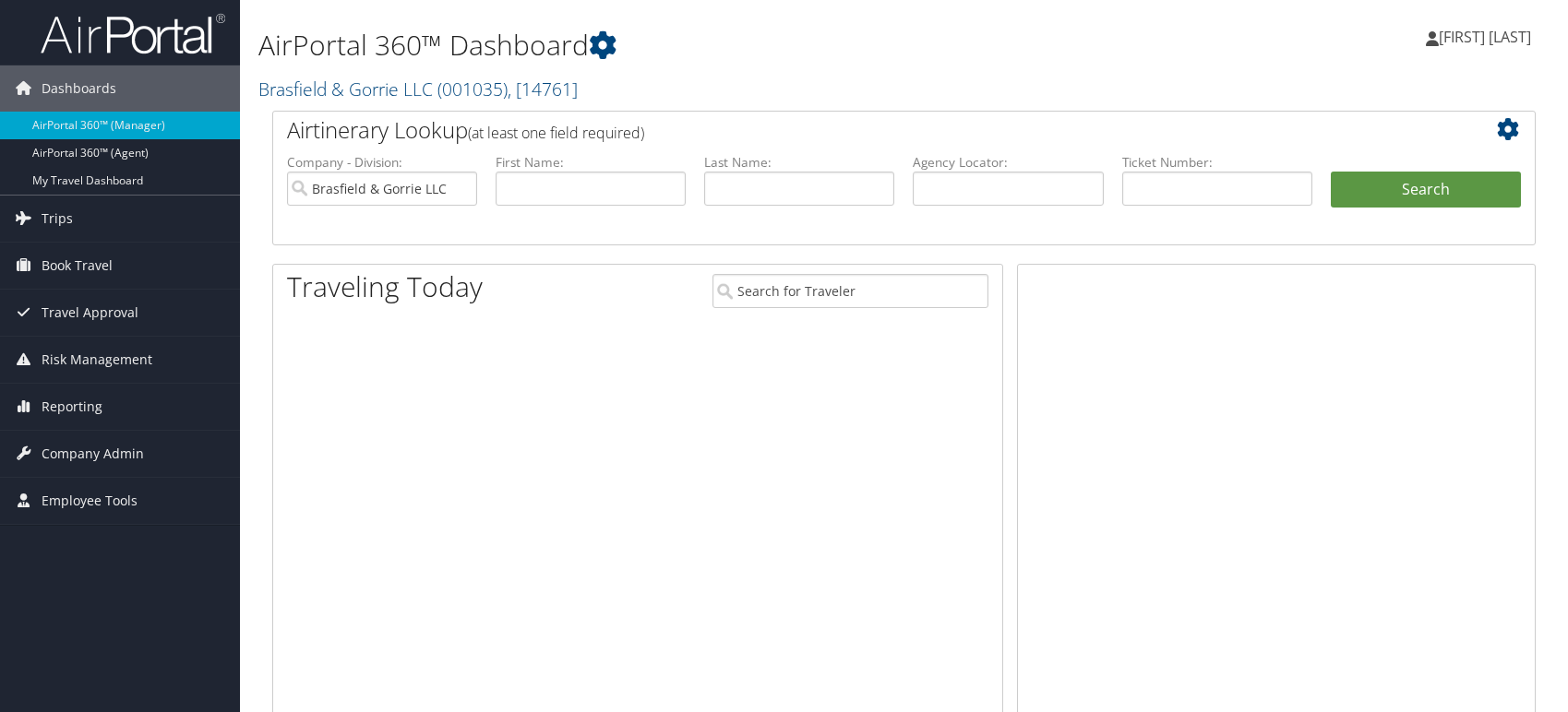 scroll, scrollTop: 0, scrollLeft: 0, axis: both 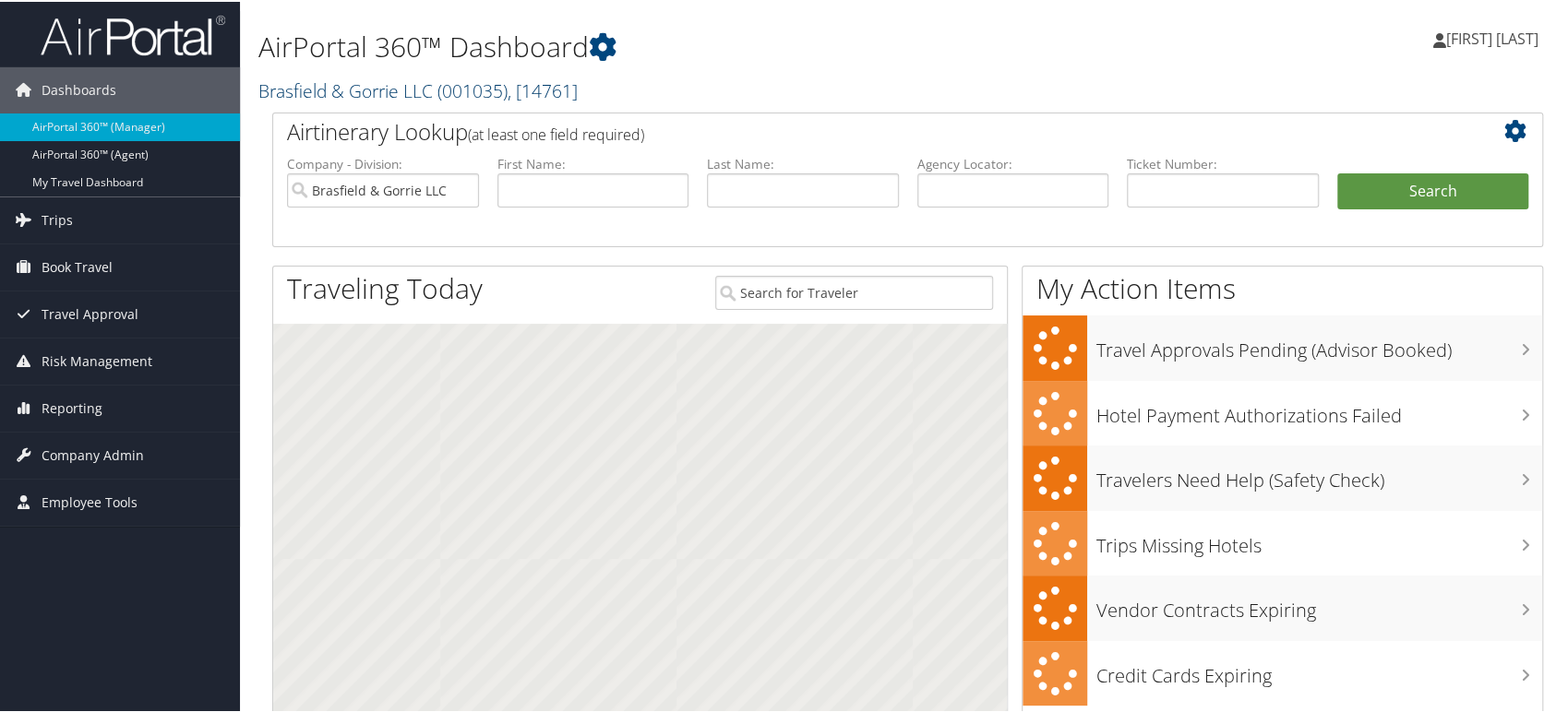 click on "Brasfield & Gorrie LLC   ( 001035 )  , [ 14761 ]" at bounding box center (418, 89) 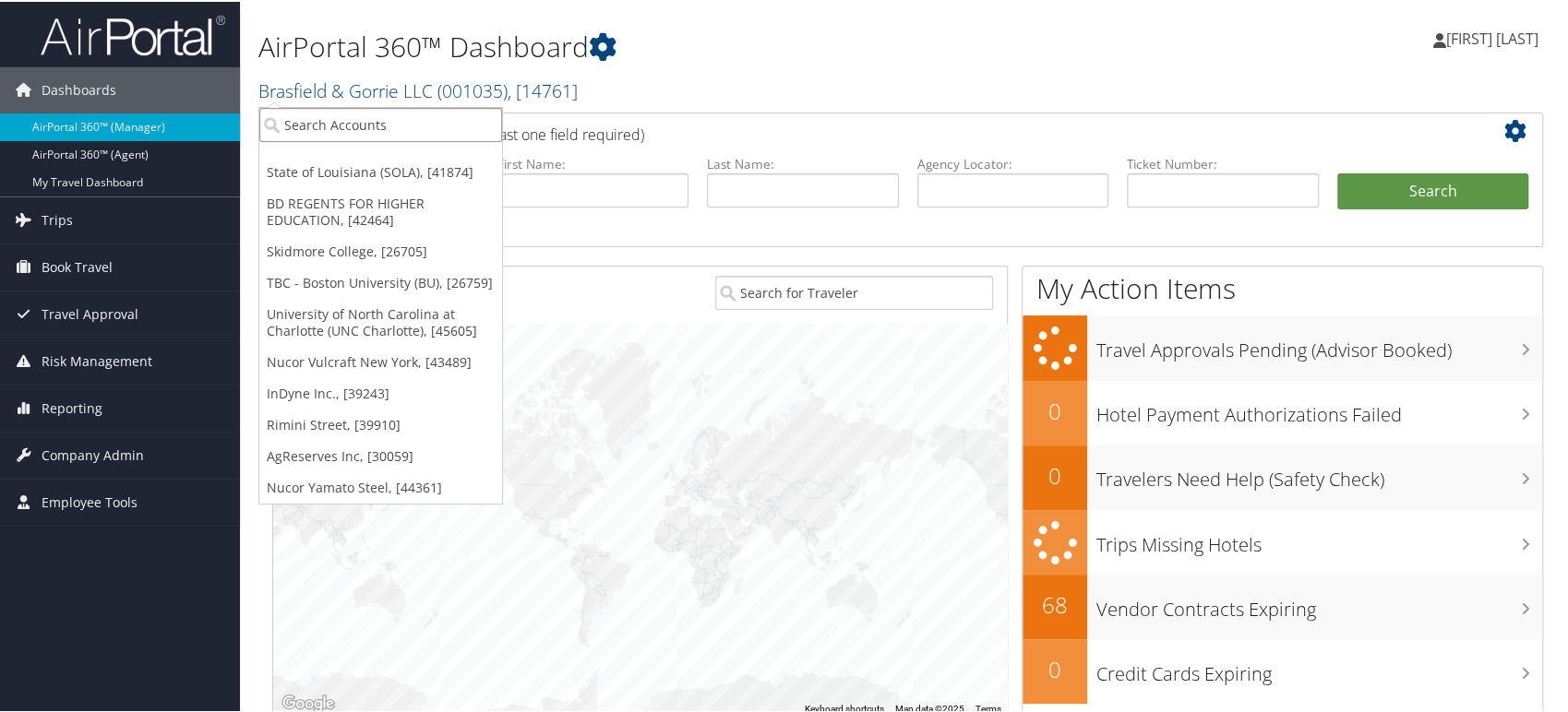 click at bounding box center (380, 123) 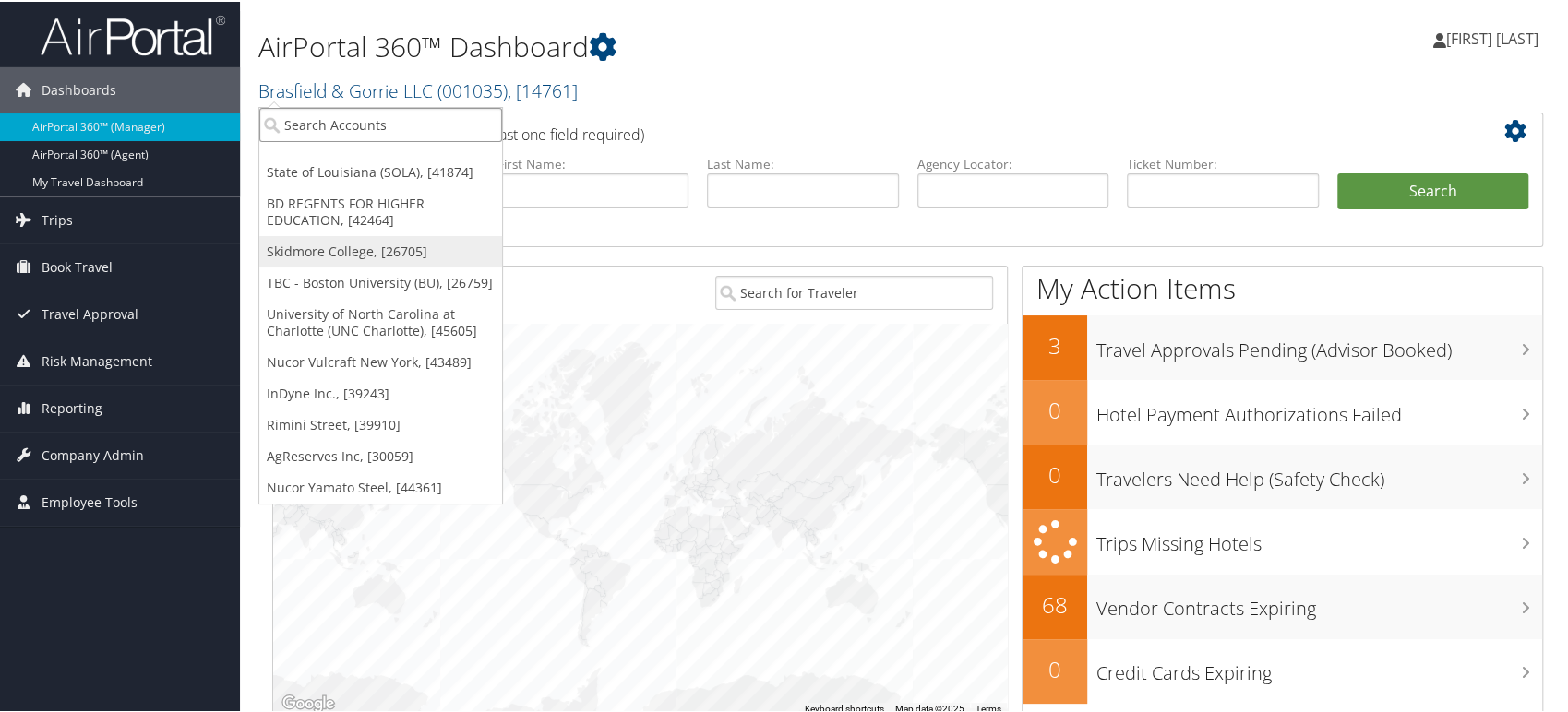 paste on "2843" 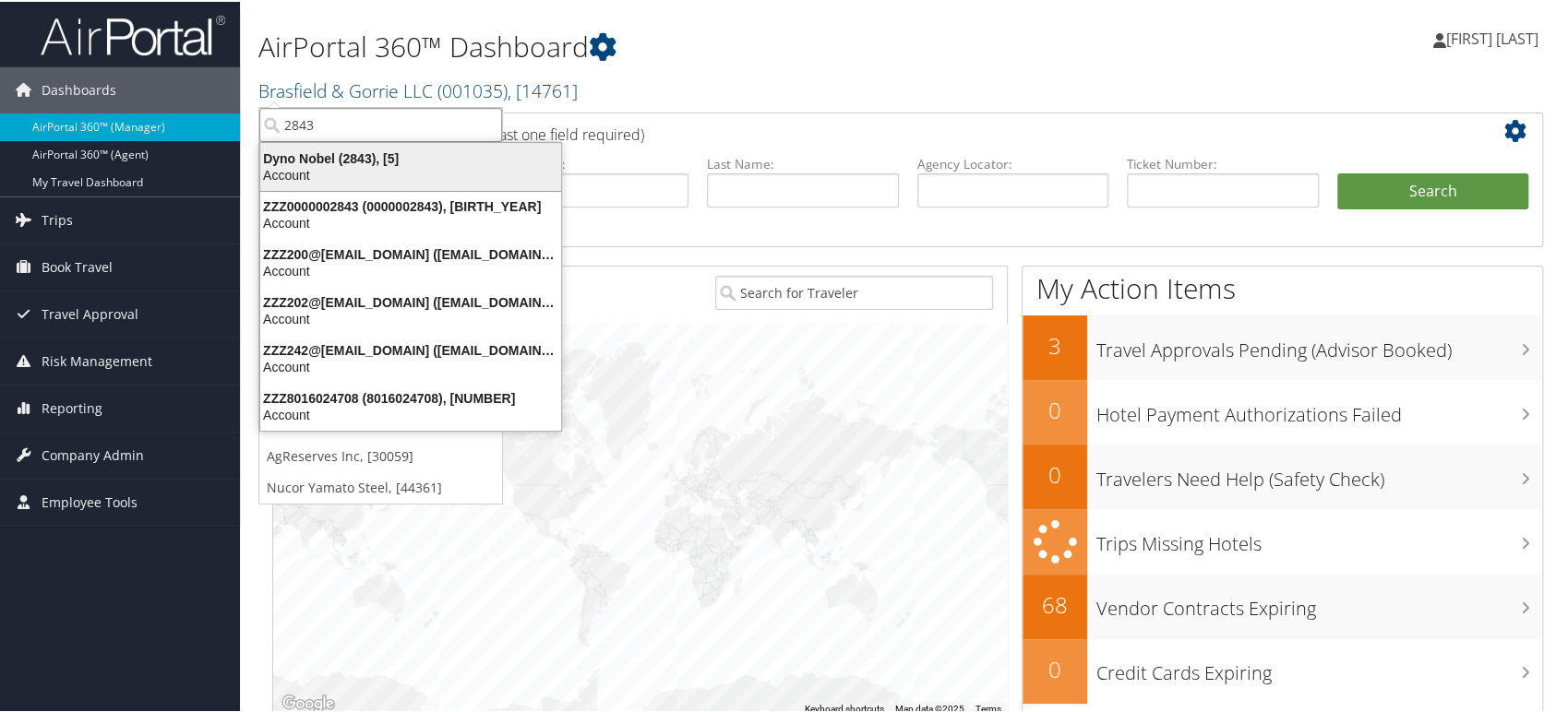 click on "Dyno Nobel (2843), [5]" at bounding box center (411, 157) 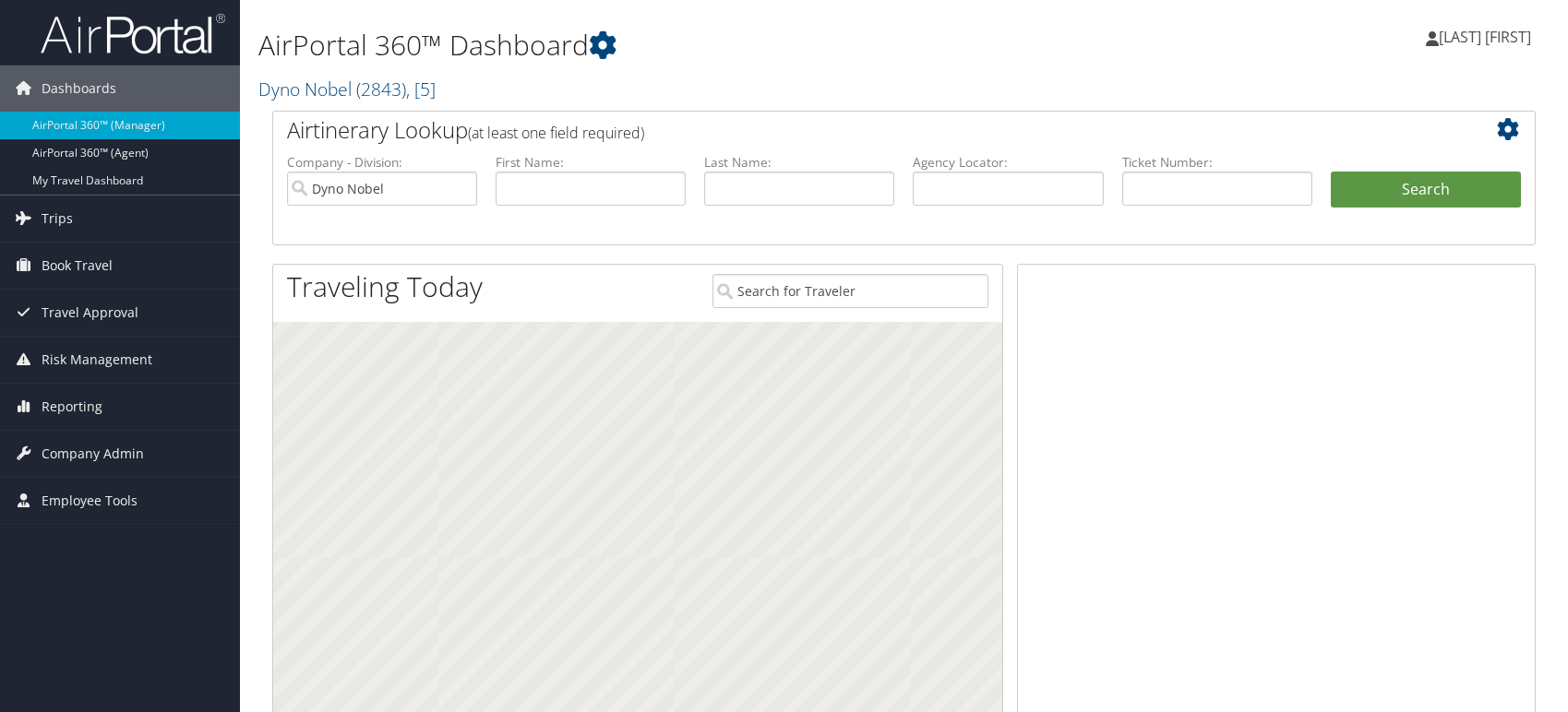 scroll, scrollTop: 0, scrollLeft: 0, axis: both 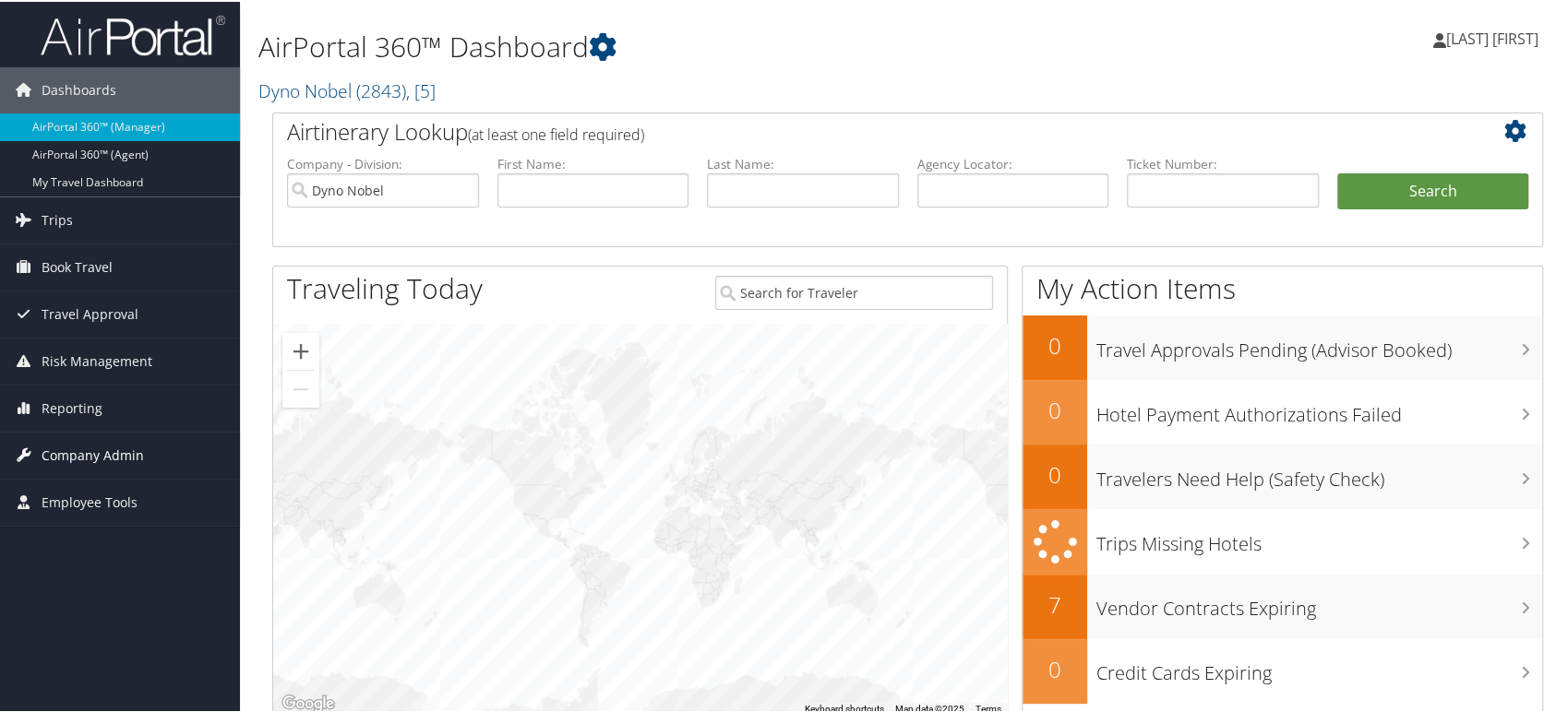 click on "Company Admin" at bounding box center (92, 454) 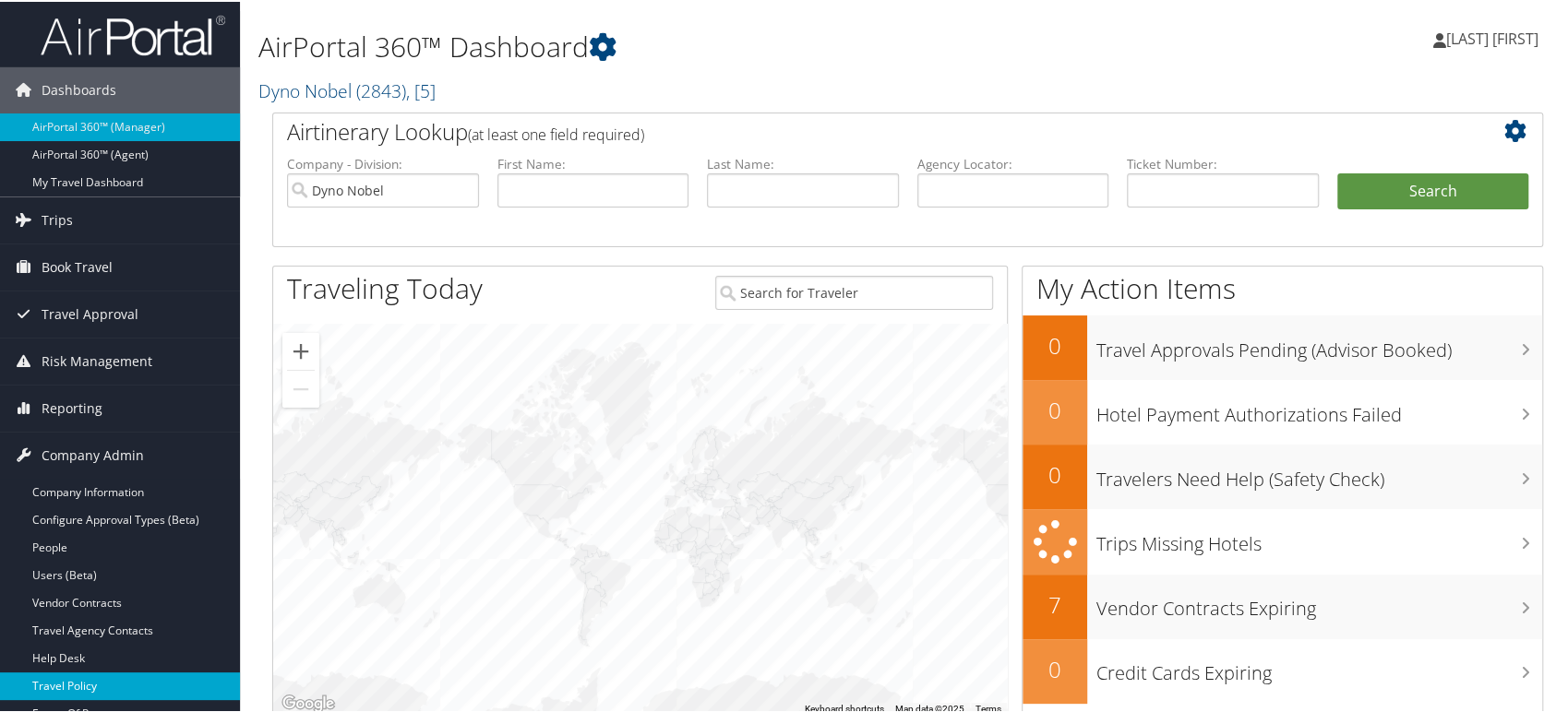 click on "Travel Policy" at bounding box center [120, 684] 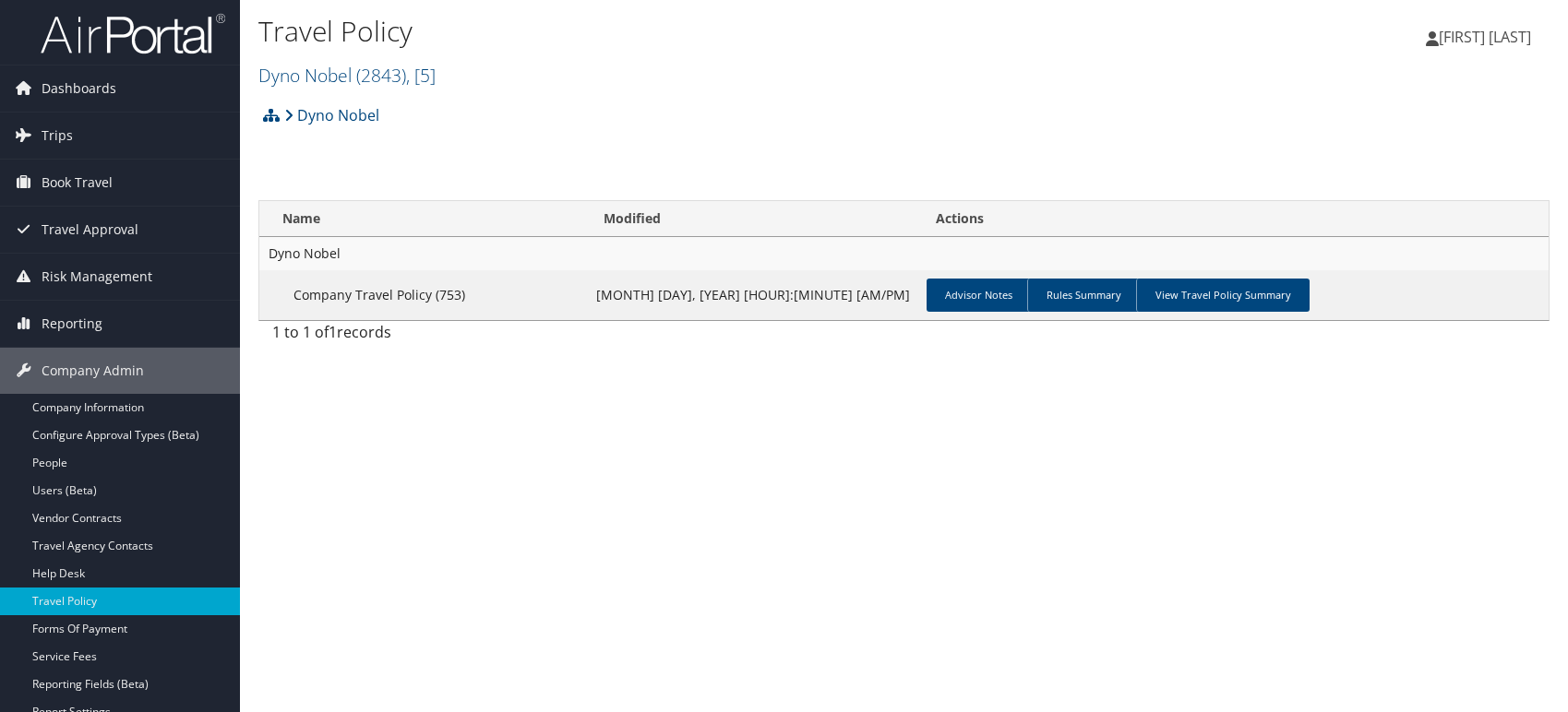 scroll, scrollTop: 0, scrollLeft: 0, axis: both 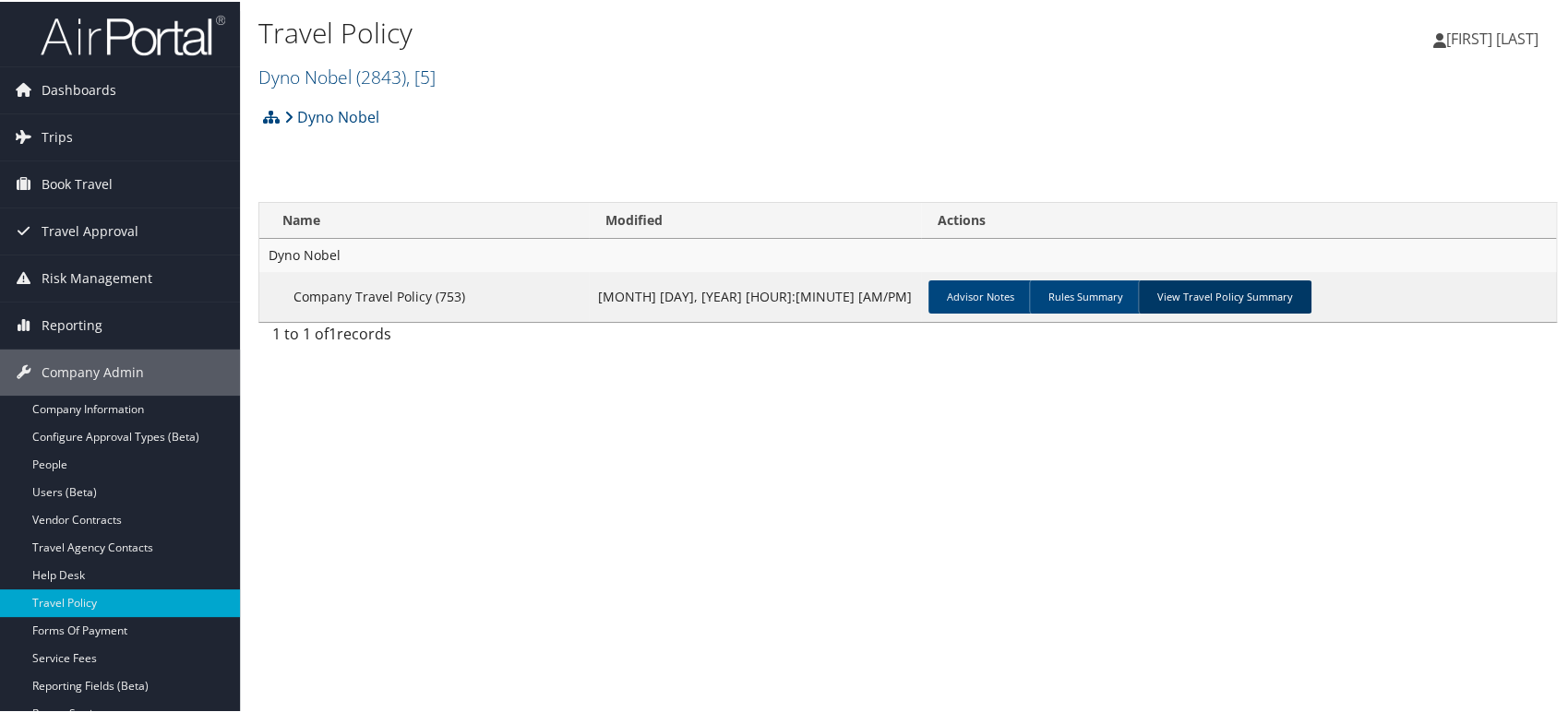 click on "View Travel Policy Summary" at bounding box center [1225, 295] 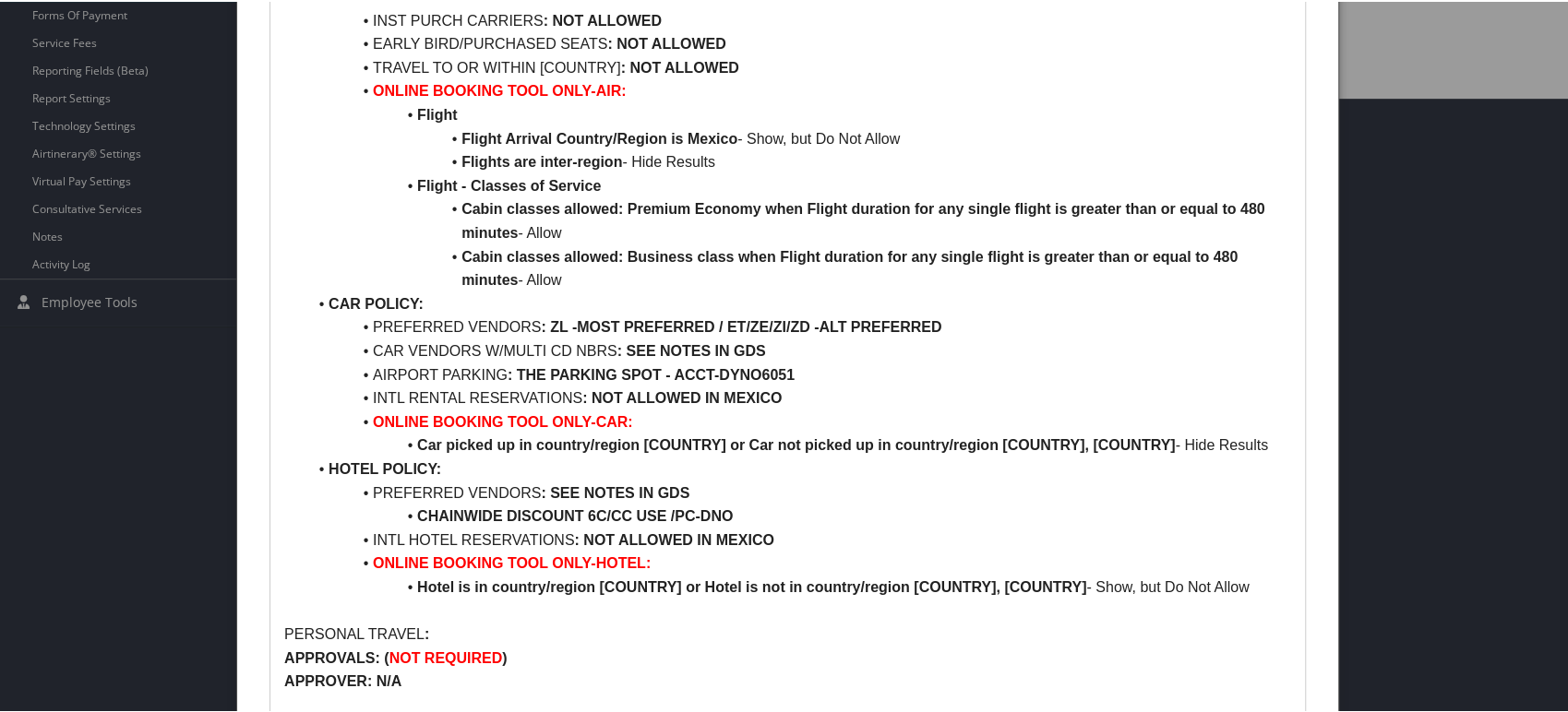 scroll, scrollTop: 717, scrollLeft: 0, axis: vertical 